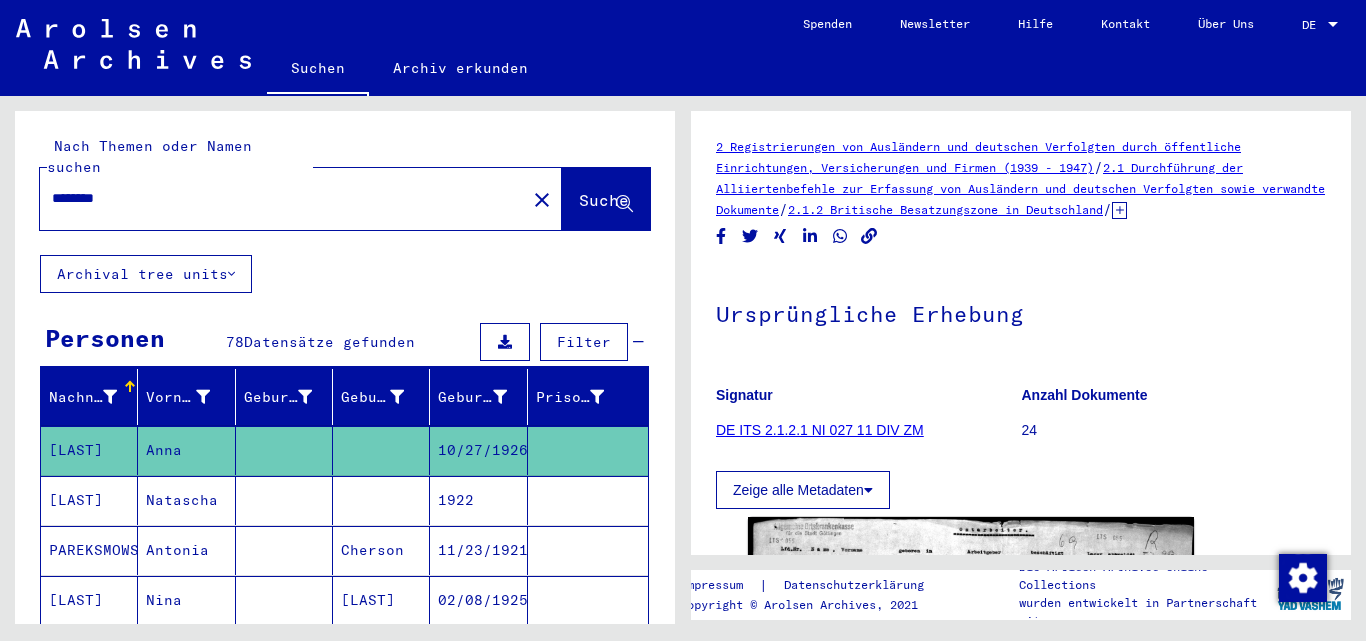 scroll, scrollTop: 0, scrollLeft: 0, axis: both 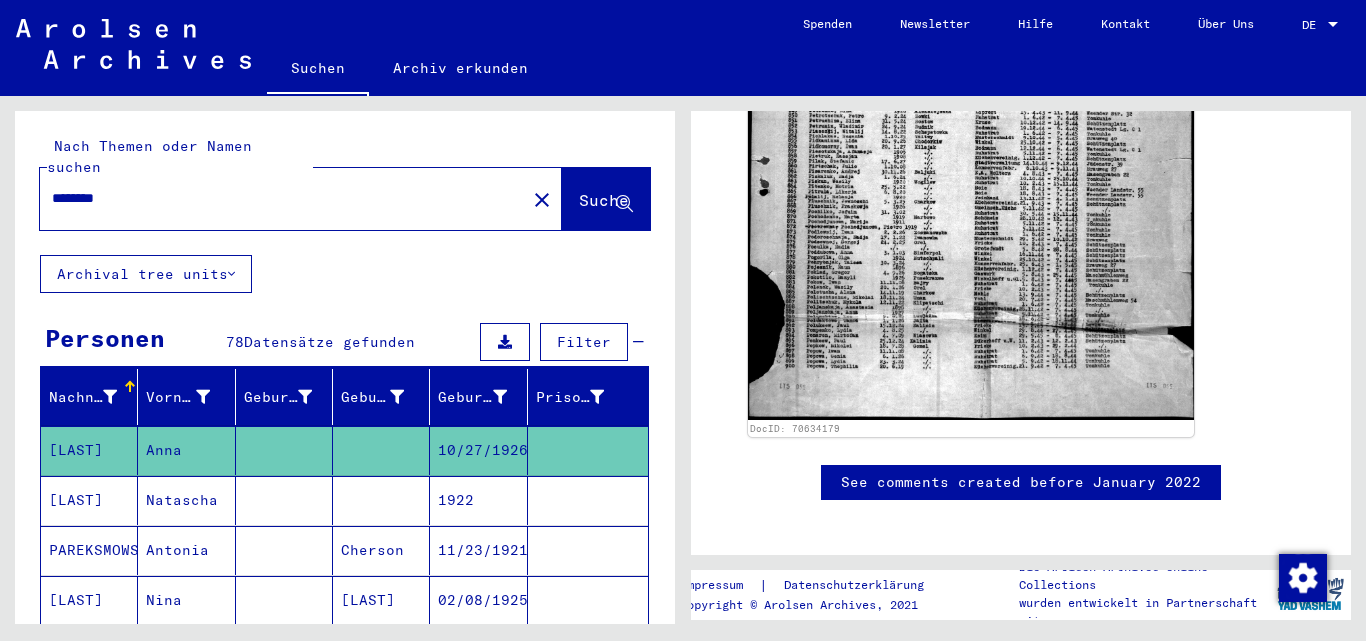 drag, startPoint x: 828, startPoint y: 460, endPoint x: 1189, endPoint y: 483, distance: 361.73193 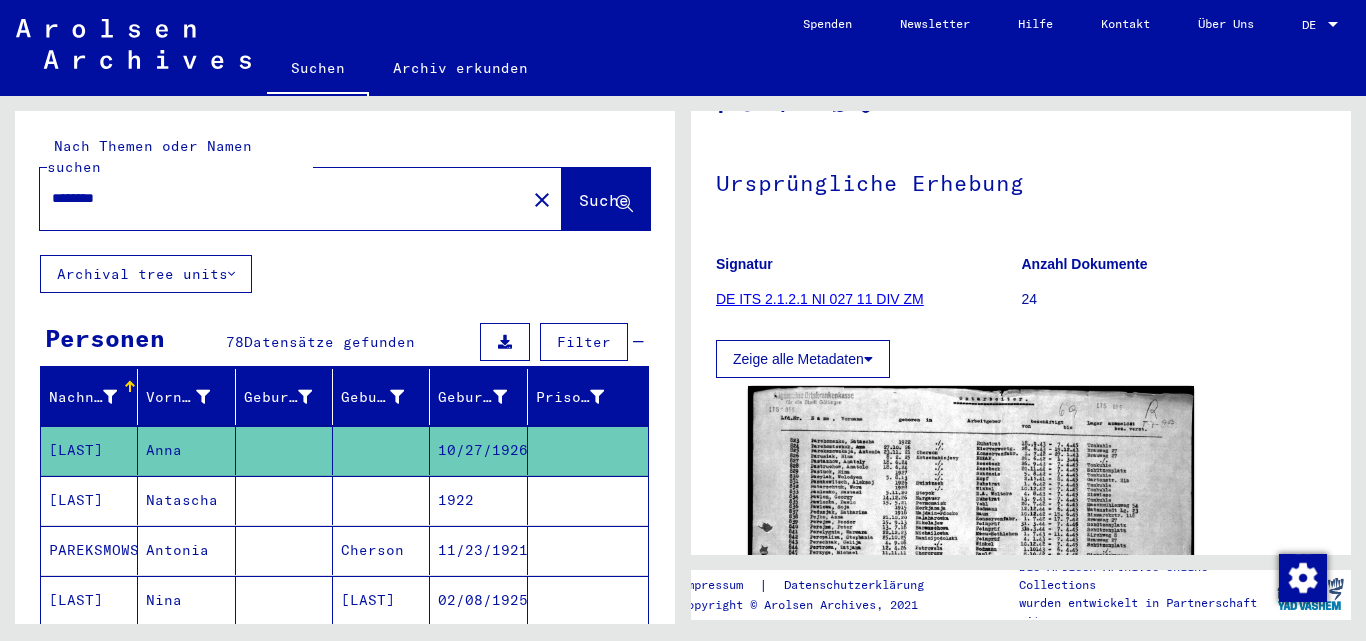 scroll, scrollTop: 123, scrollLeft: 0, axis: vertical 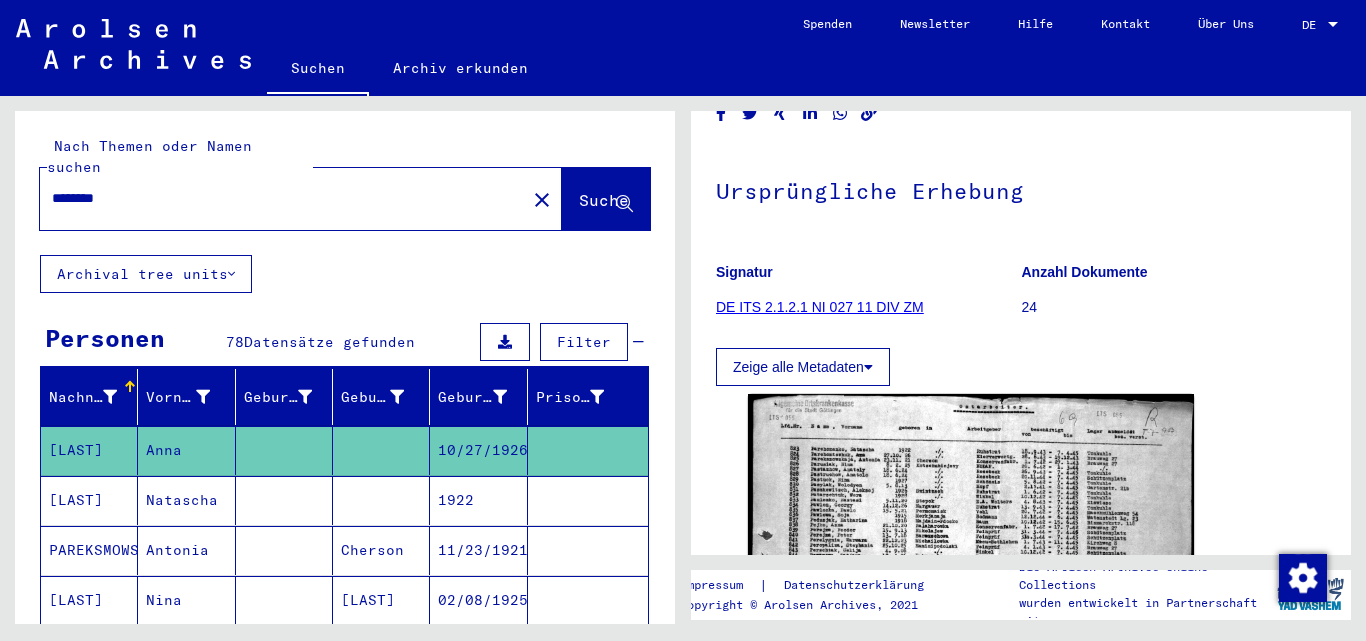 drag, startPoint x: 725, startPoint y: 361, endPoint x: 871, endPoint y: 368, distance: 146.16771 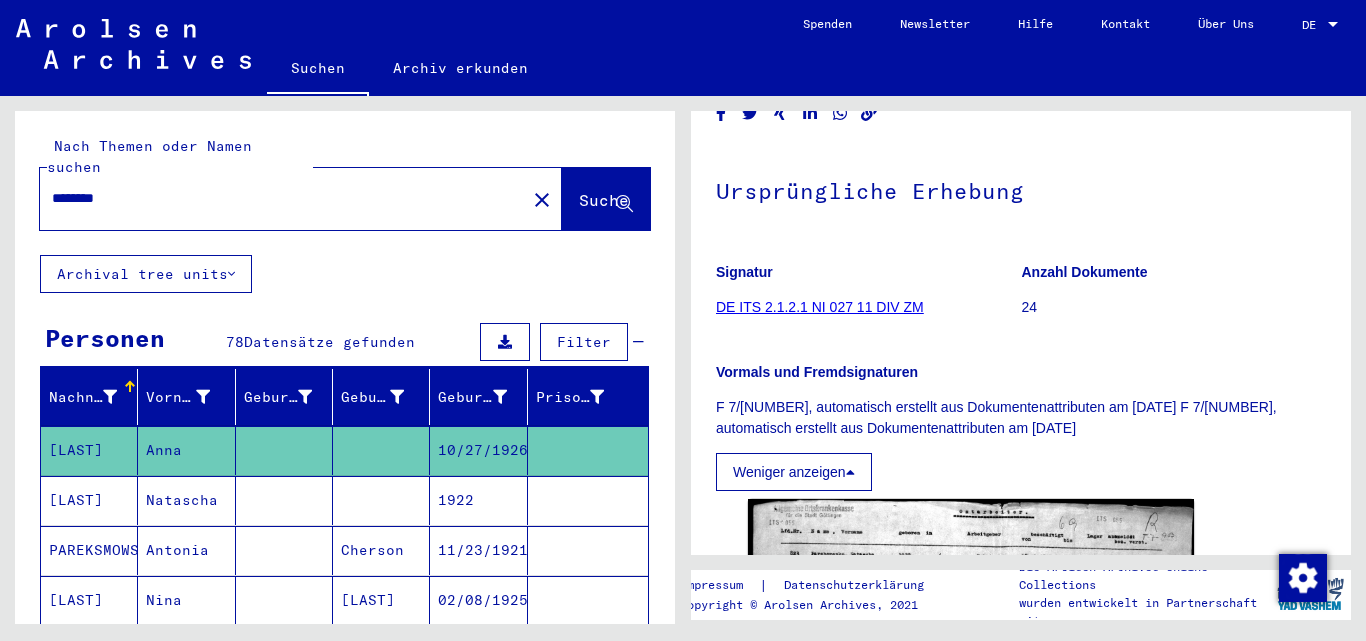 drag, startPoint x: 704, startPoint y: 368, endPoint x: 1059, endPoint y: 414, distance: 357.96786 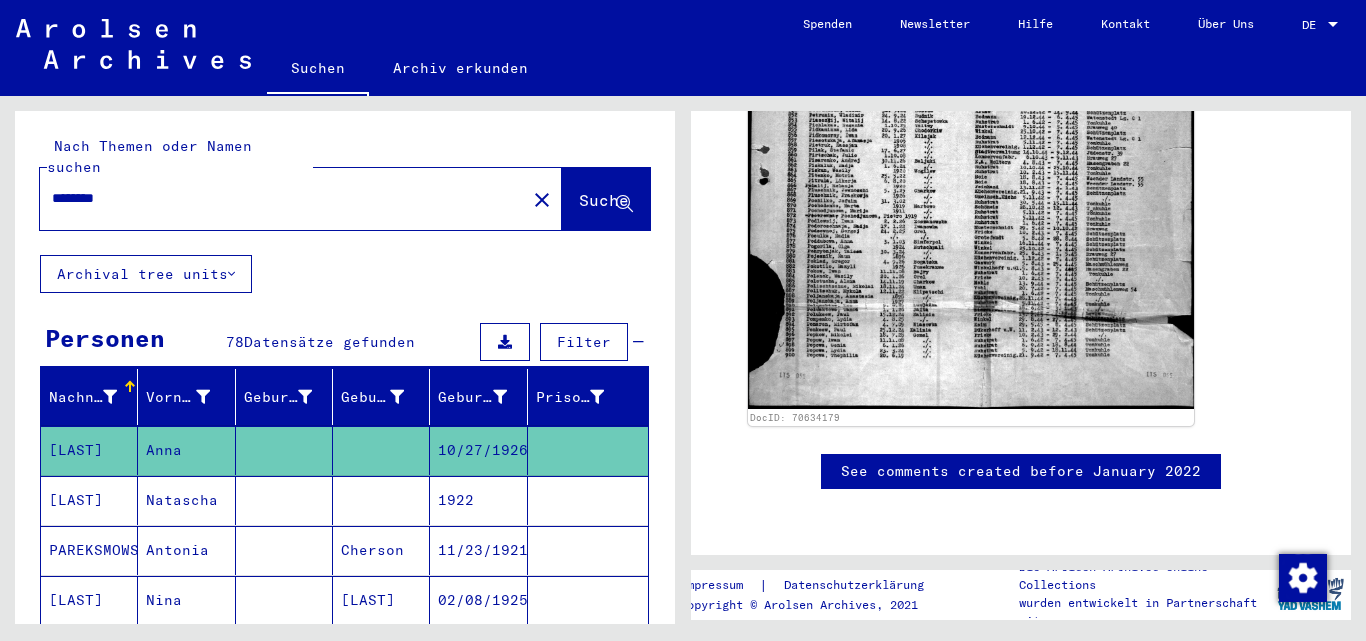 scroll, scrollTop: 600, scrollLeft: 0, axis: vertical 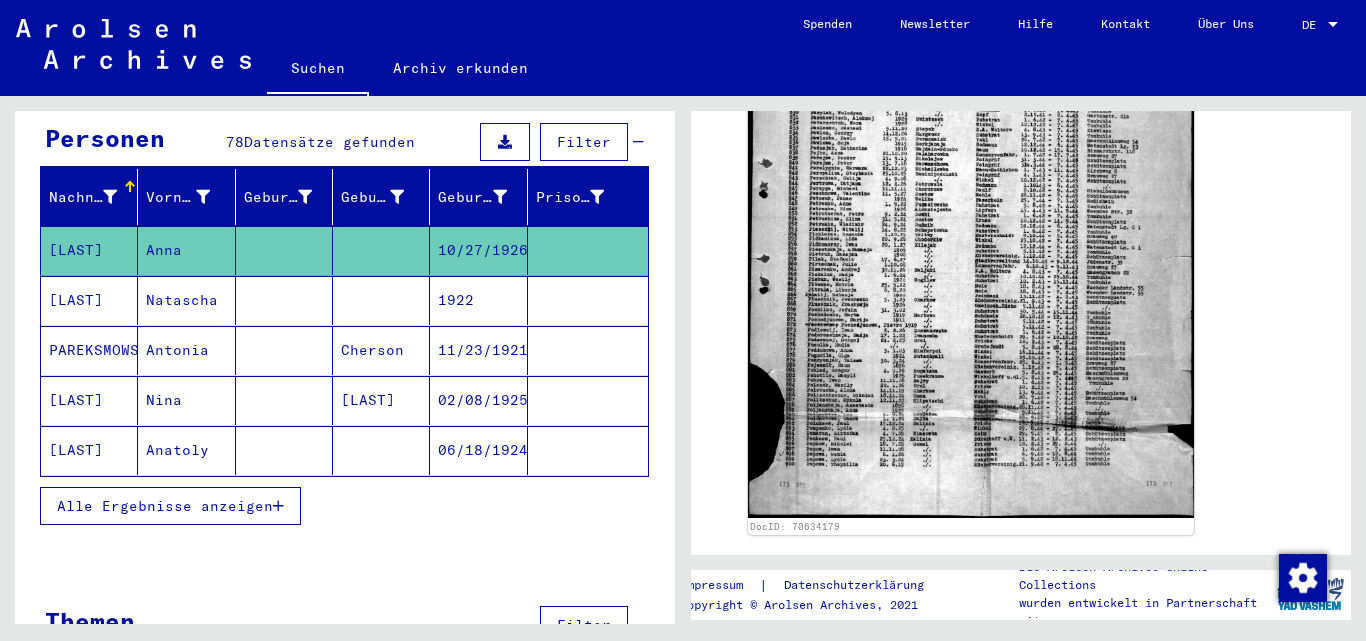click on "Alle Ergebnisse anzeigen" at bounding box center [170, 506] 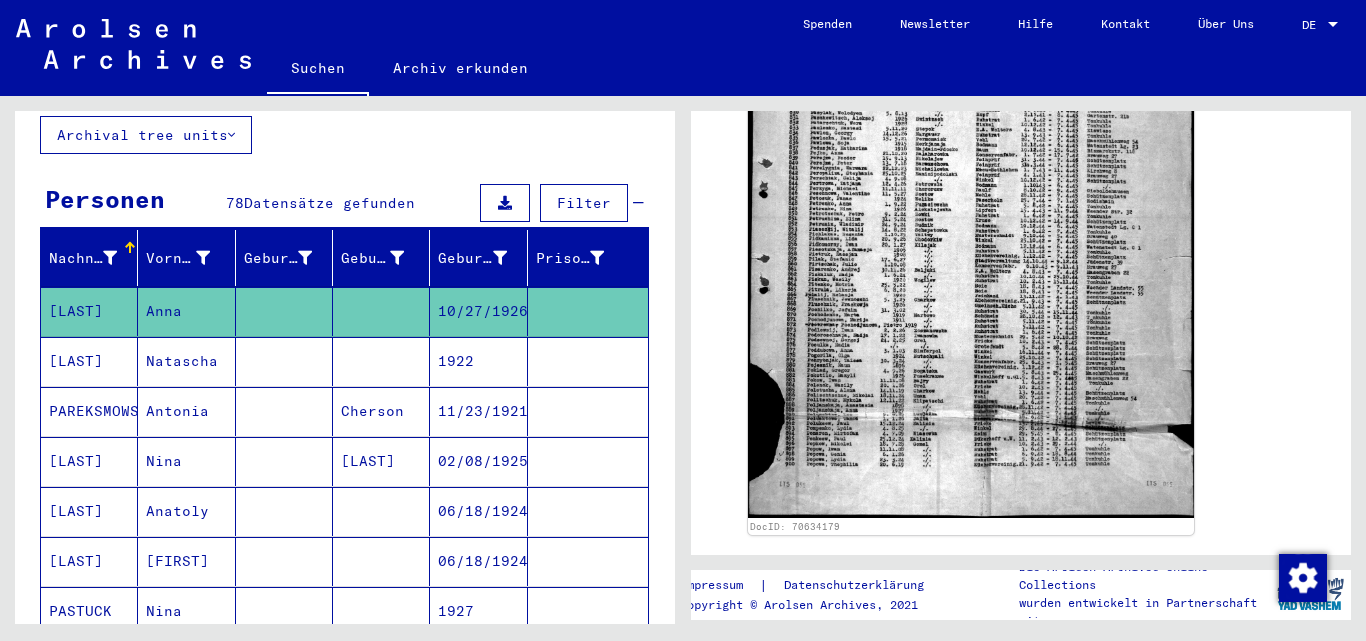 scroll, scrollTop: 85, scrollLeft: 0, axis: vertical 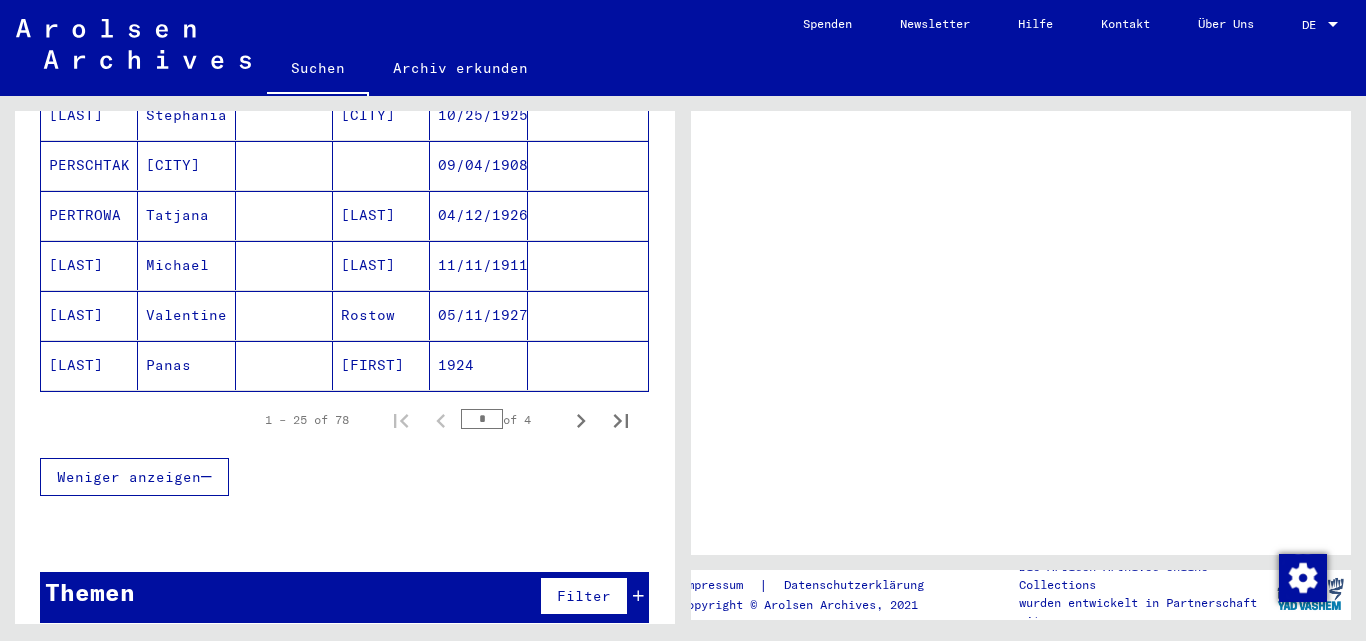 type on "*********" 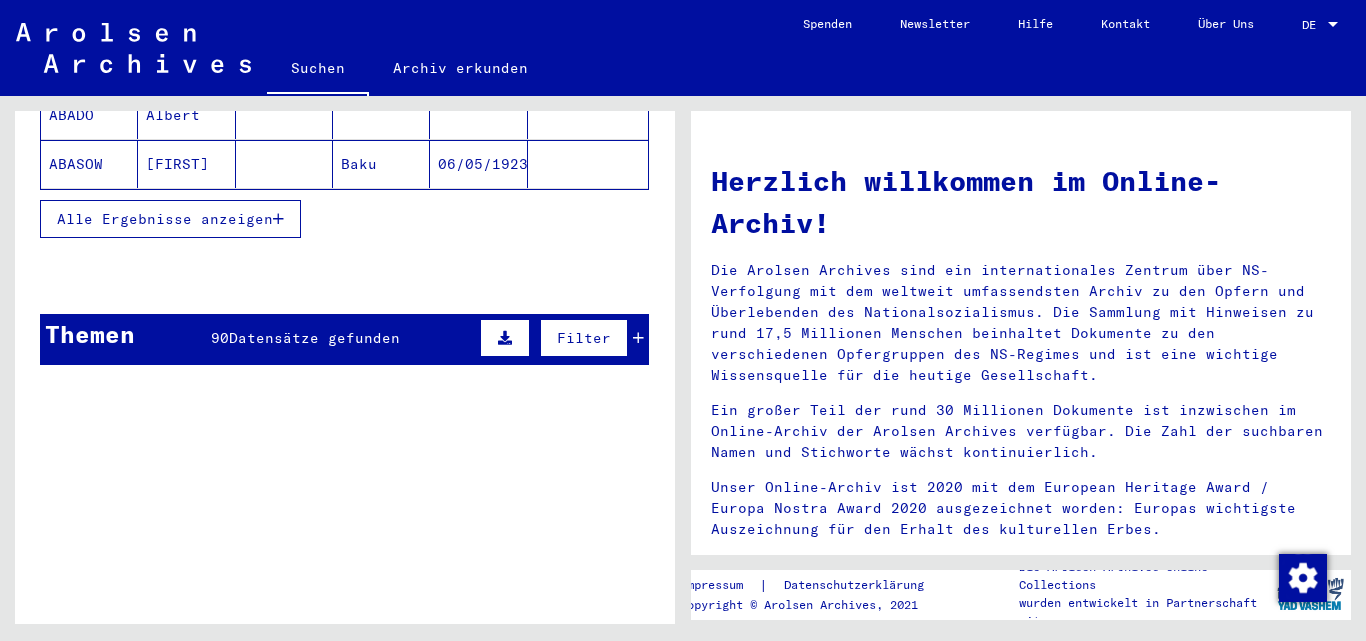 scroll, scrollTop: 500, scrollLeft: 0, axis: vertical 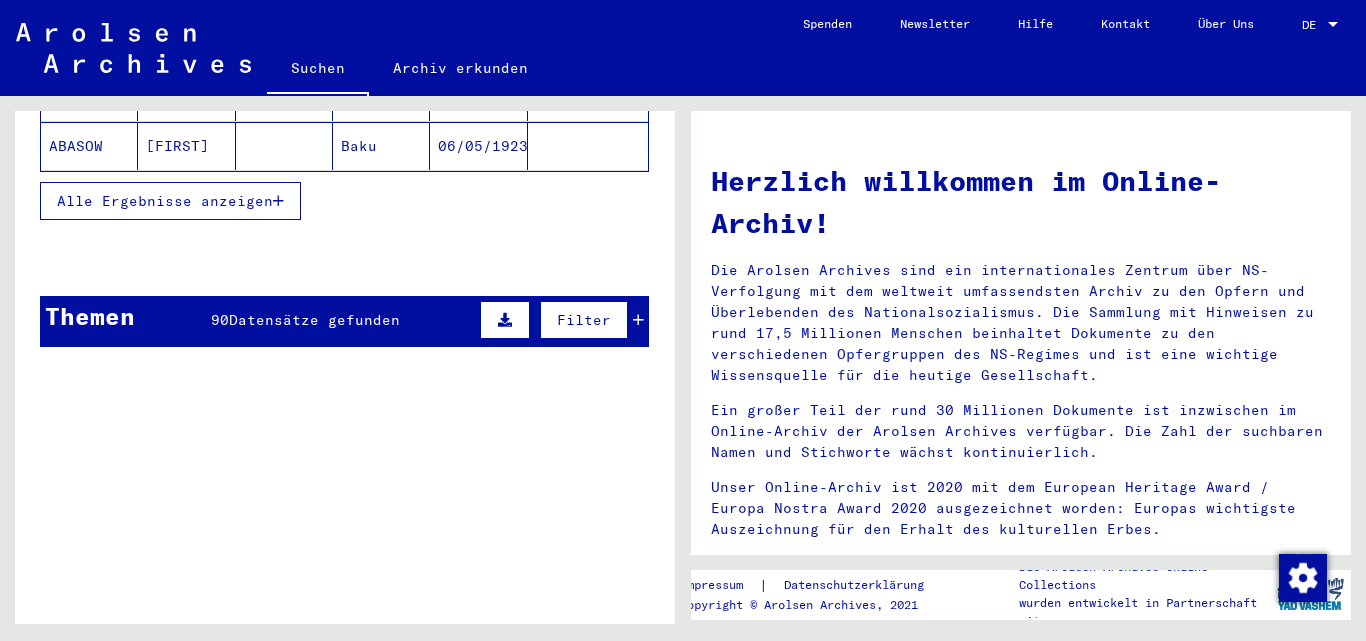 click on "Alle Ergebnisse anzeigen" at bounding box center [165, 201] 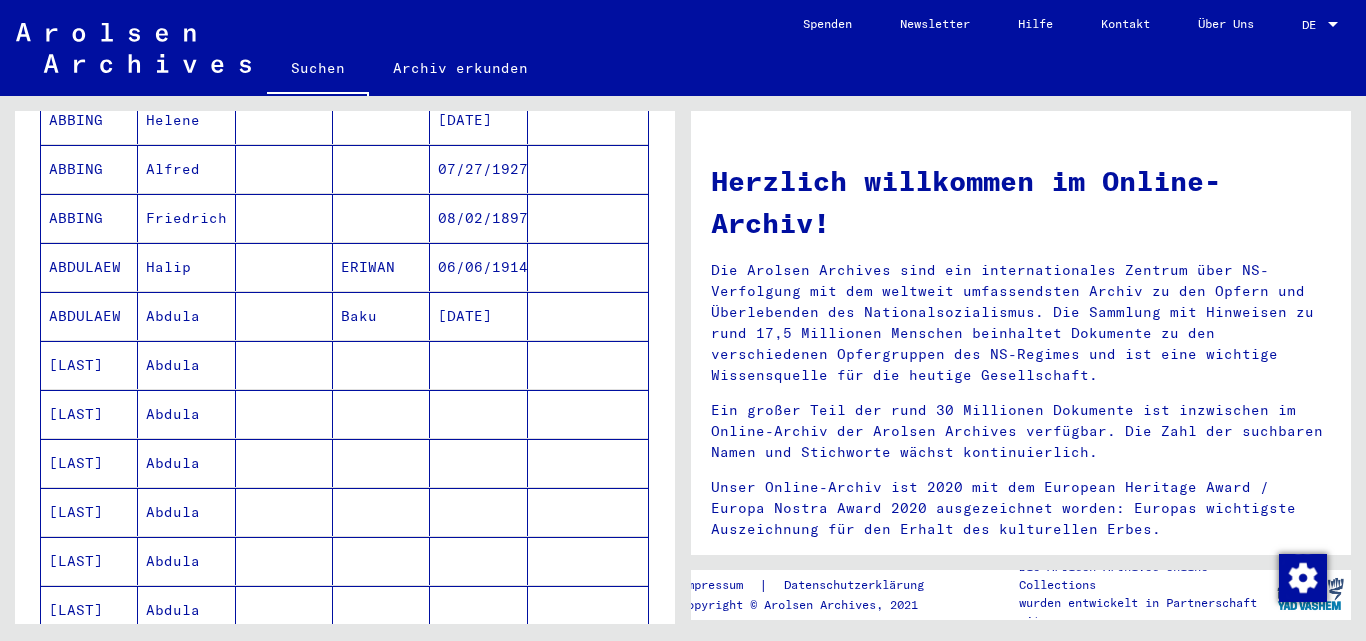 scroll, scrollTop: 1100, scrollLeft: 0, axis: vertical 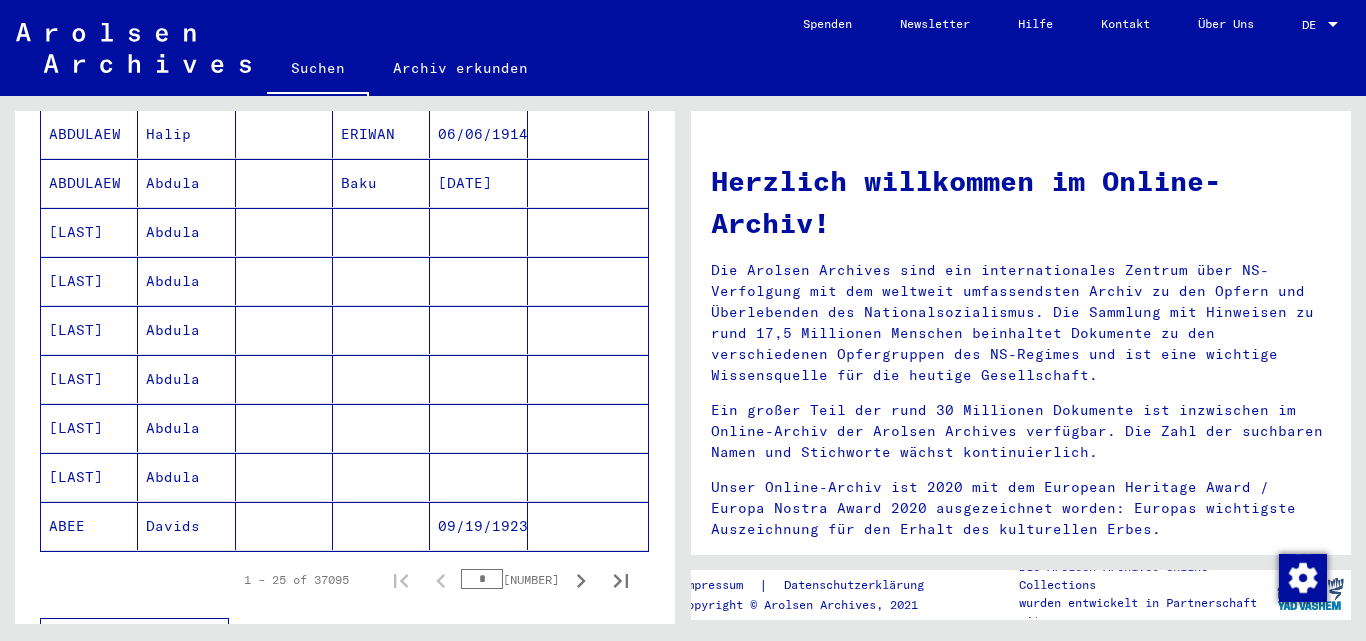 click on "*" at bounding box center [482, 579] 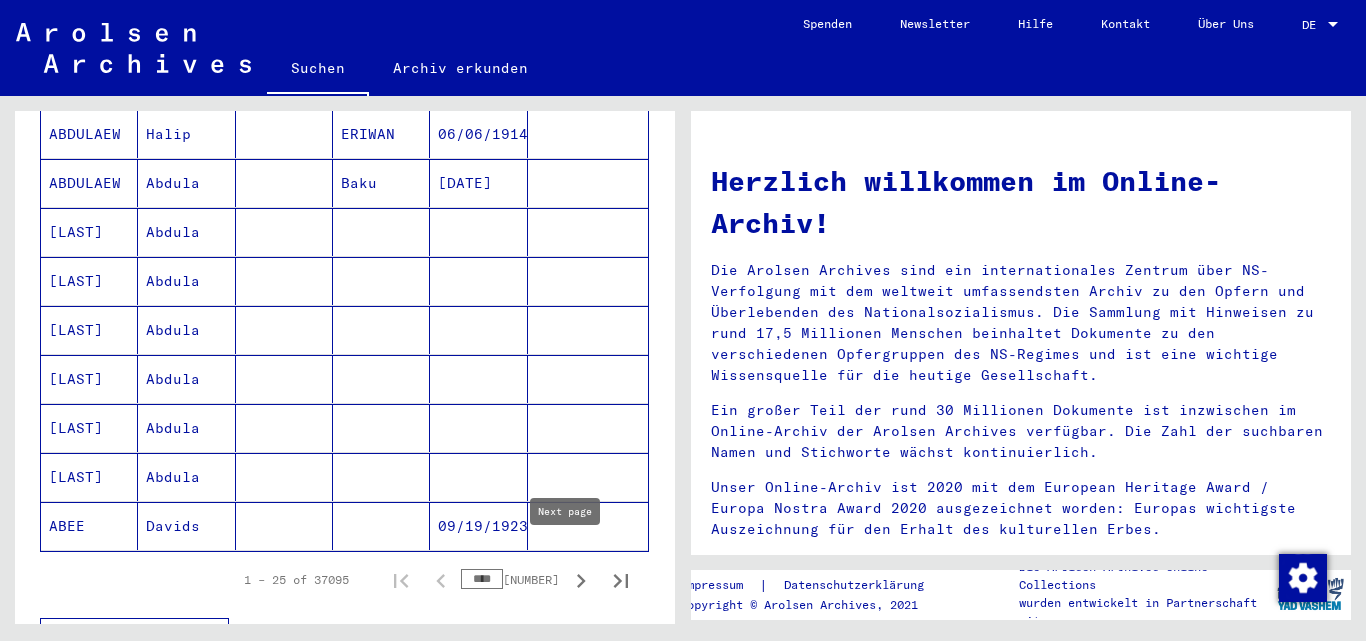 click 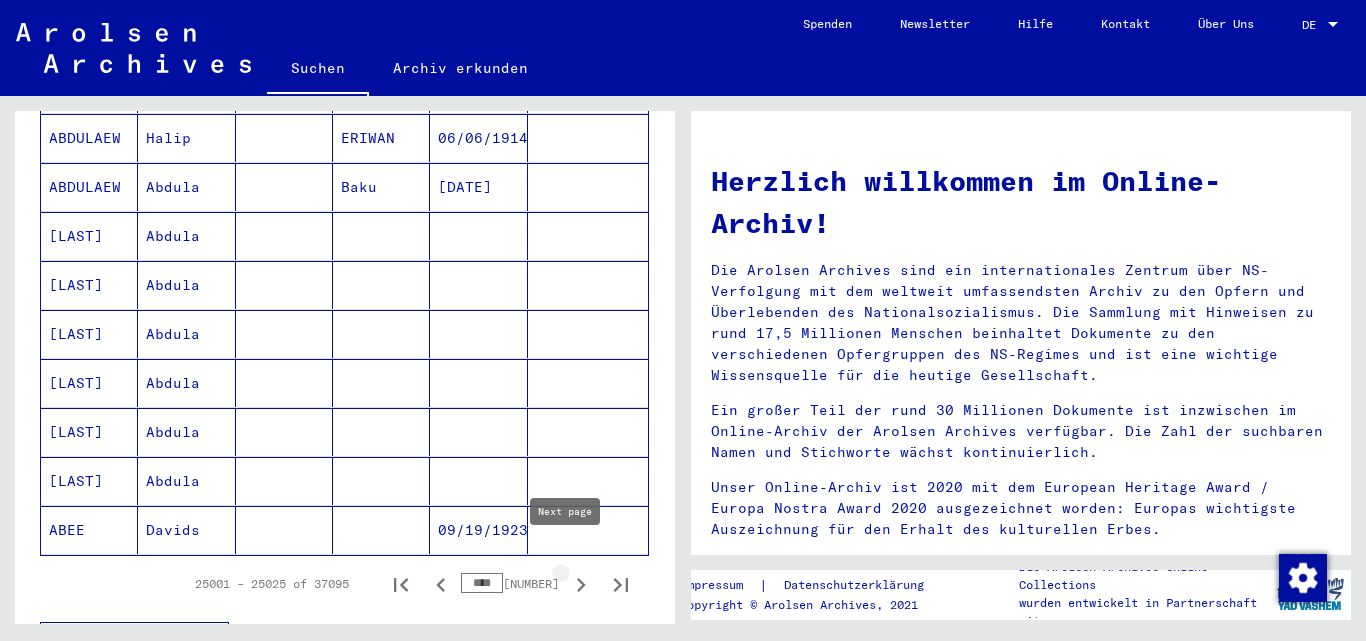 scroll, scrollTop: 1104, scrollLeft: 0, axis: vertical 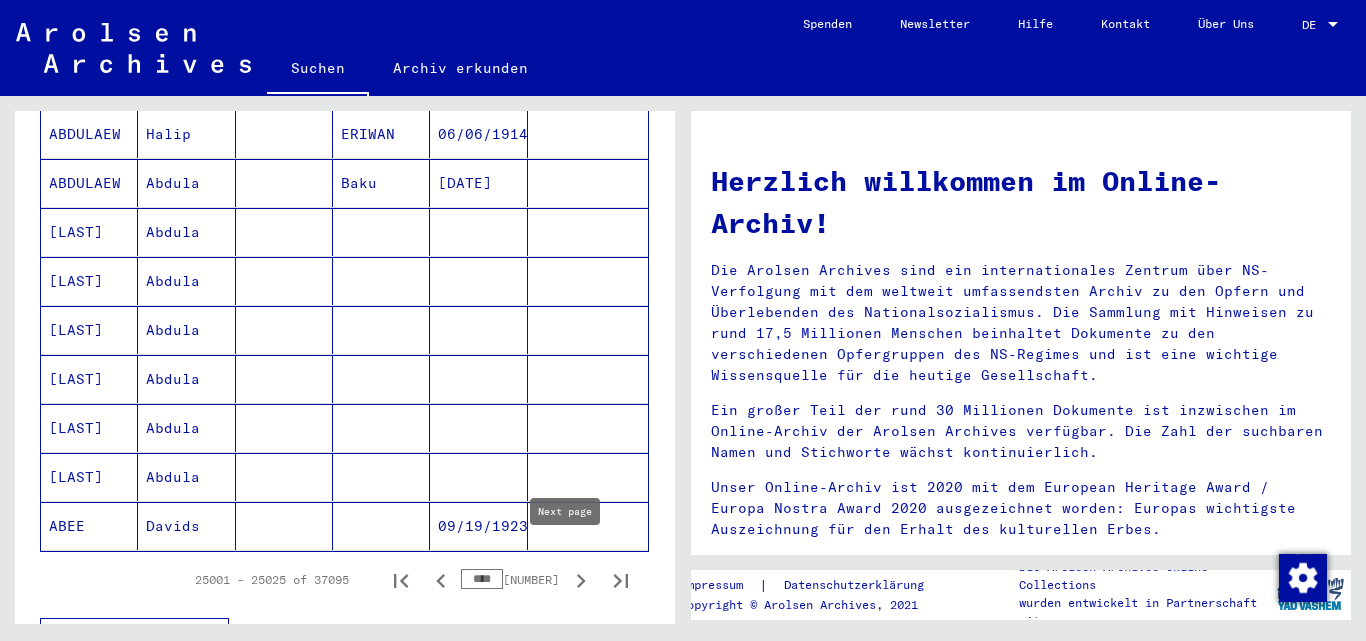 click 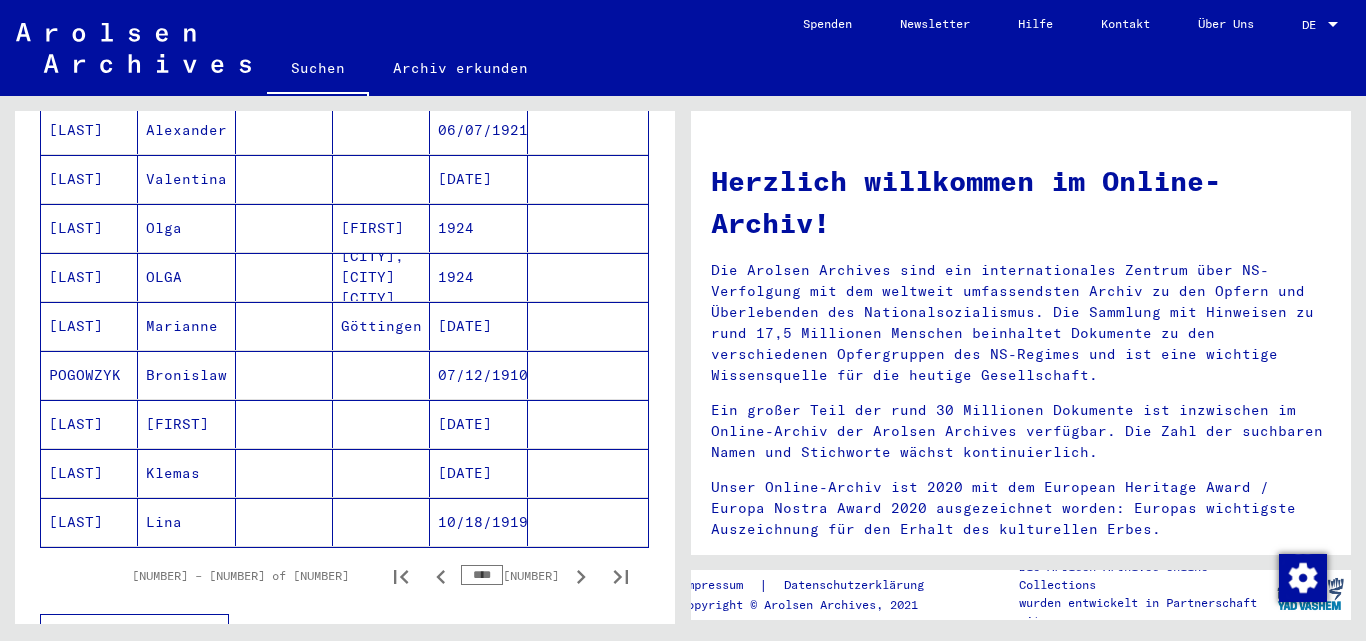 scroll, scrollTop: 1100, scrollLeft: 0, axis: vertical 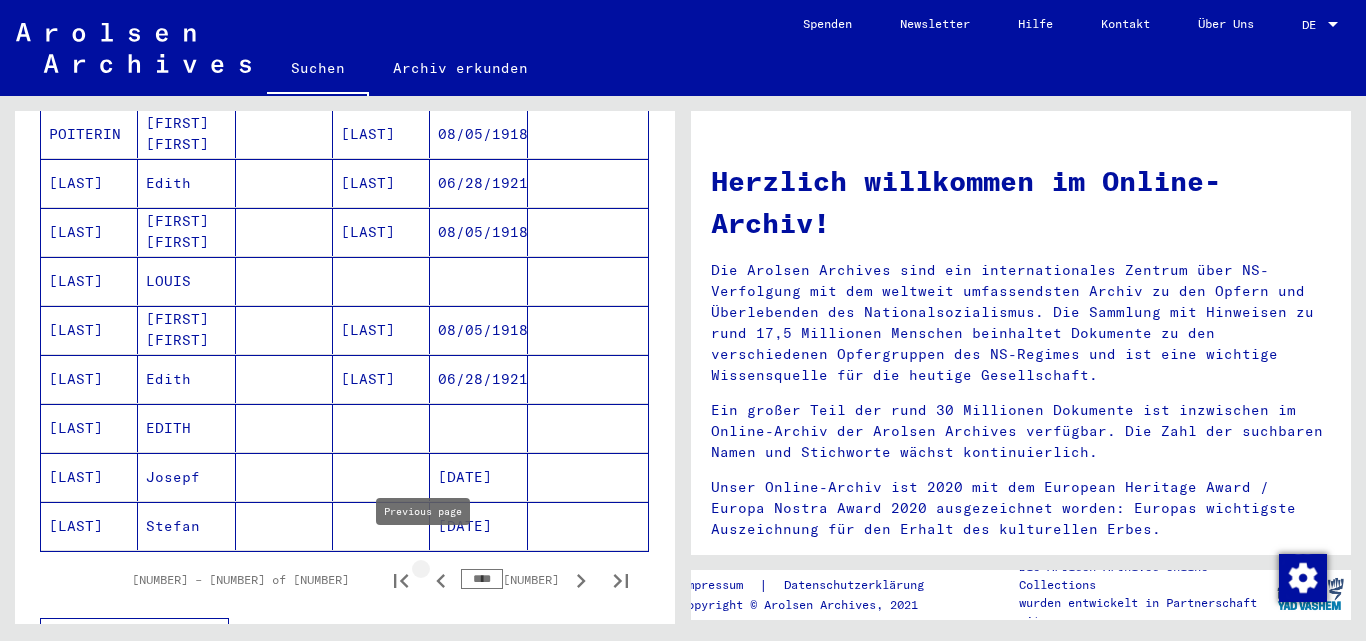 click 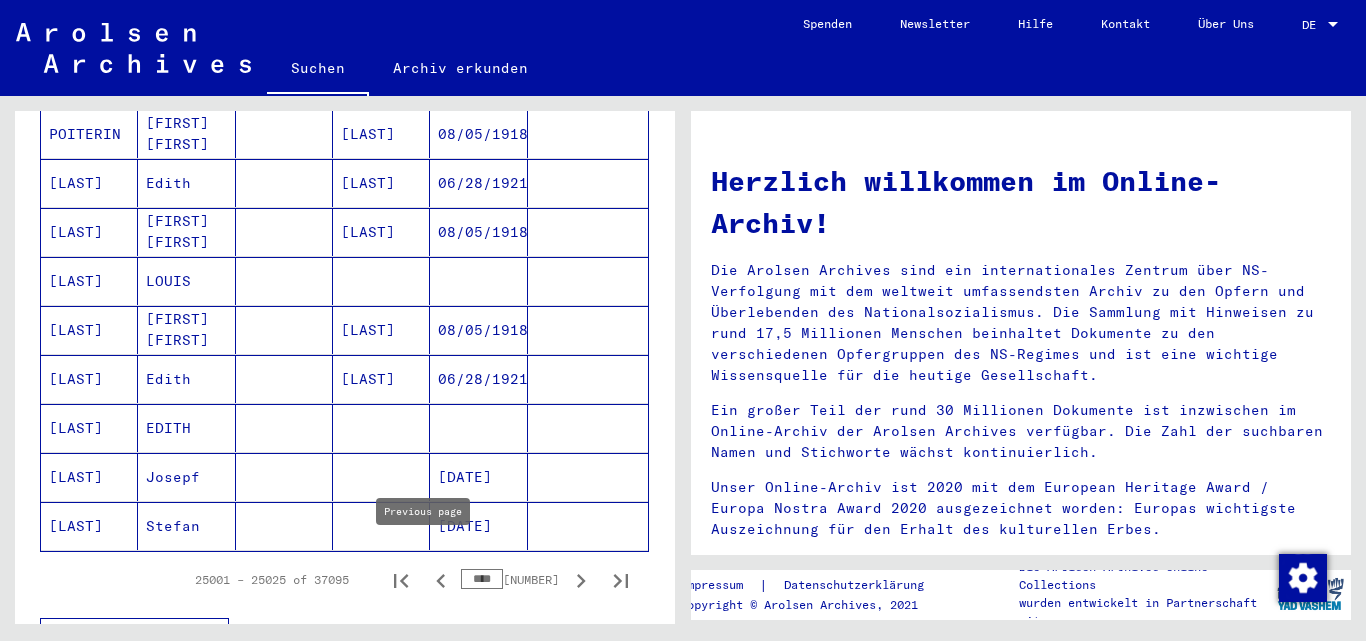 click 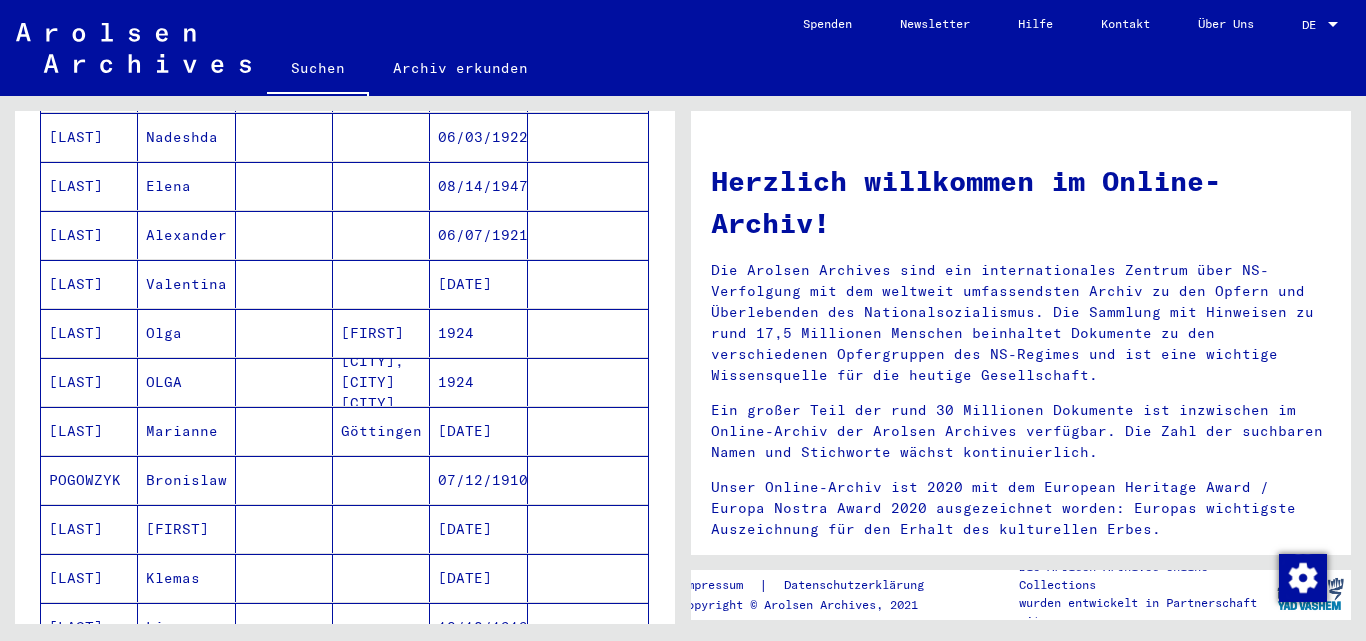 scroll, scrollTop: 1000, scrollLeft: 0, axis: vertical 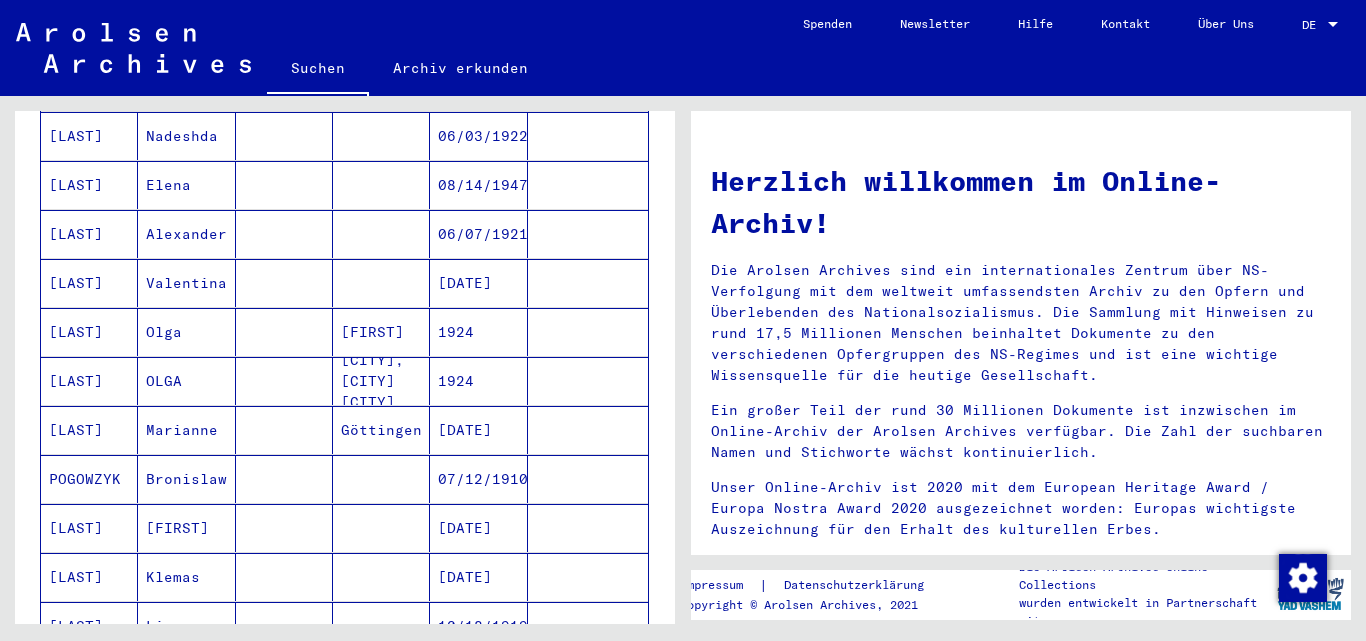click on "[LAST]" at bounding box center [89, 430] 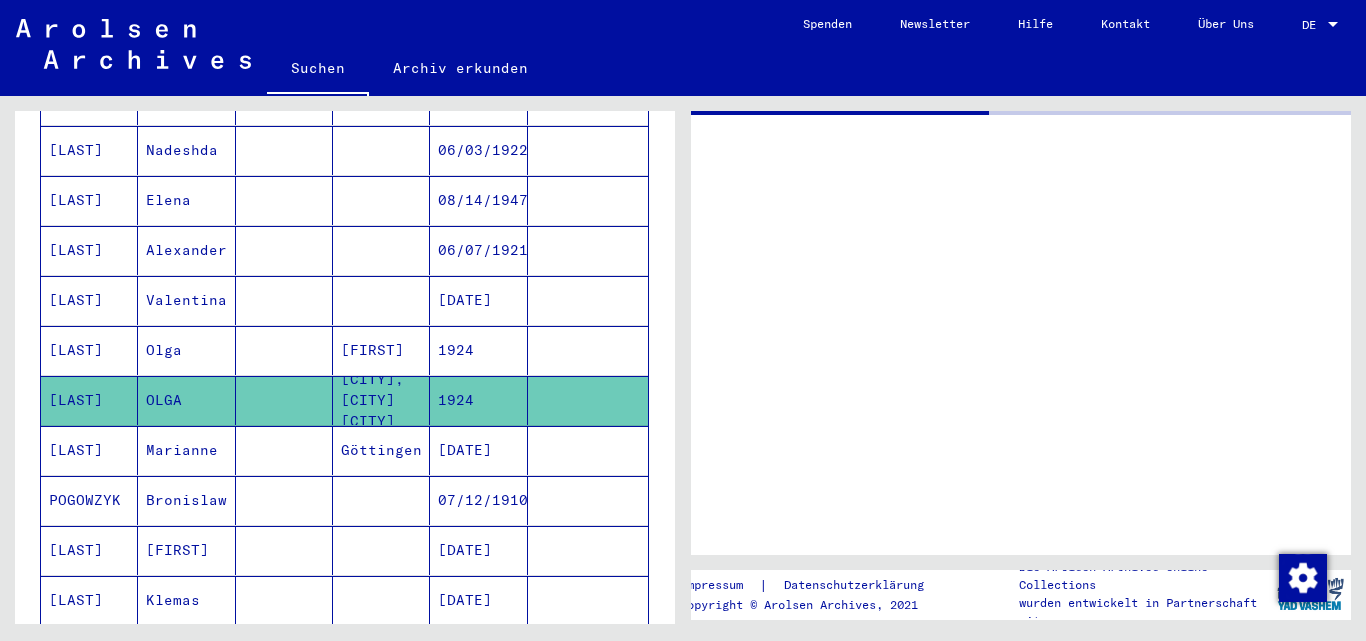 scroll, scrollTop: 1014, scrollLeft: 0, axis: vertical 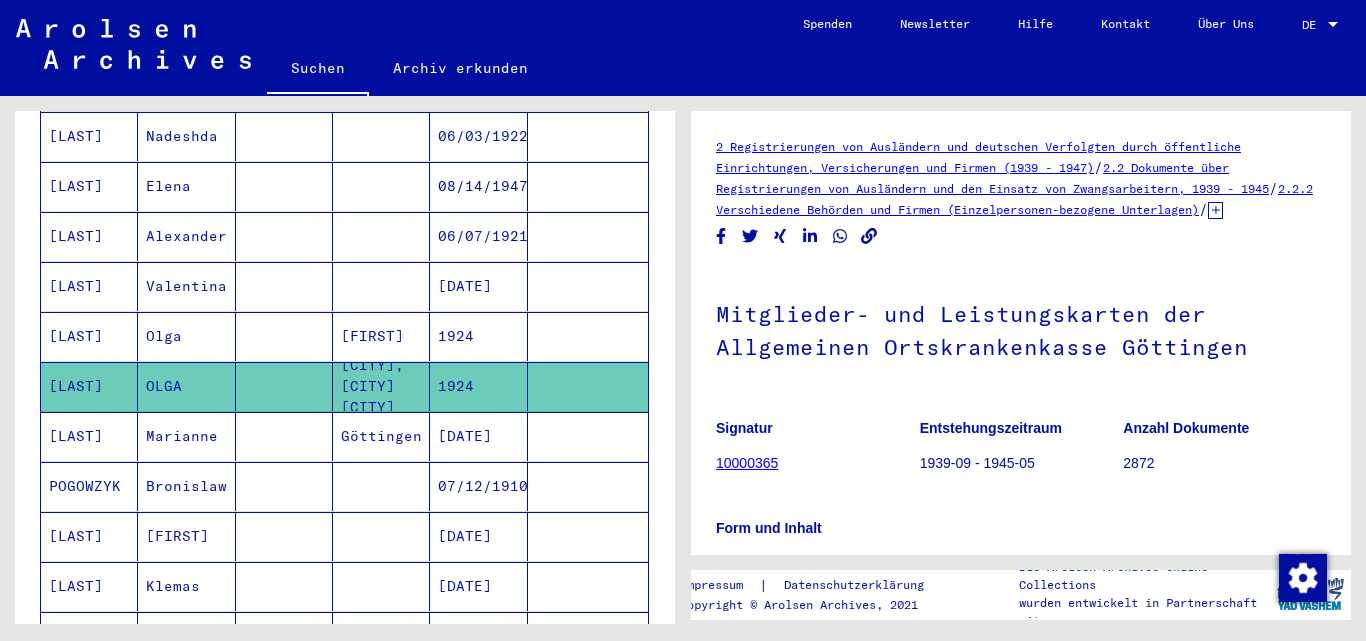 drag, startPoint x: 706, startPoint y: 329, endPoint x: 1252, endPoint y: 374, distance: 547.85126 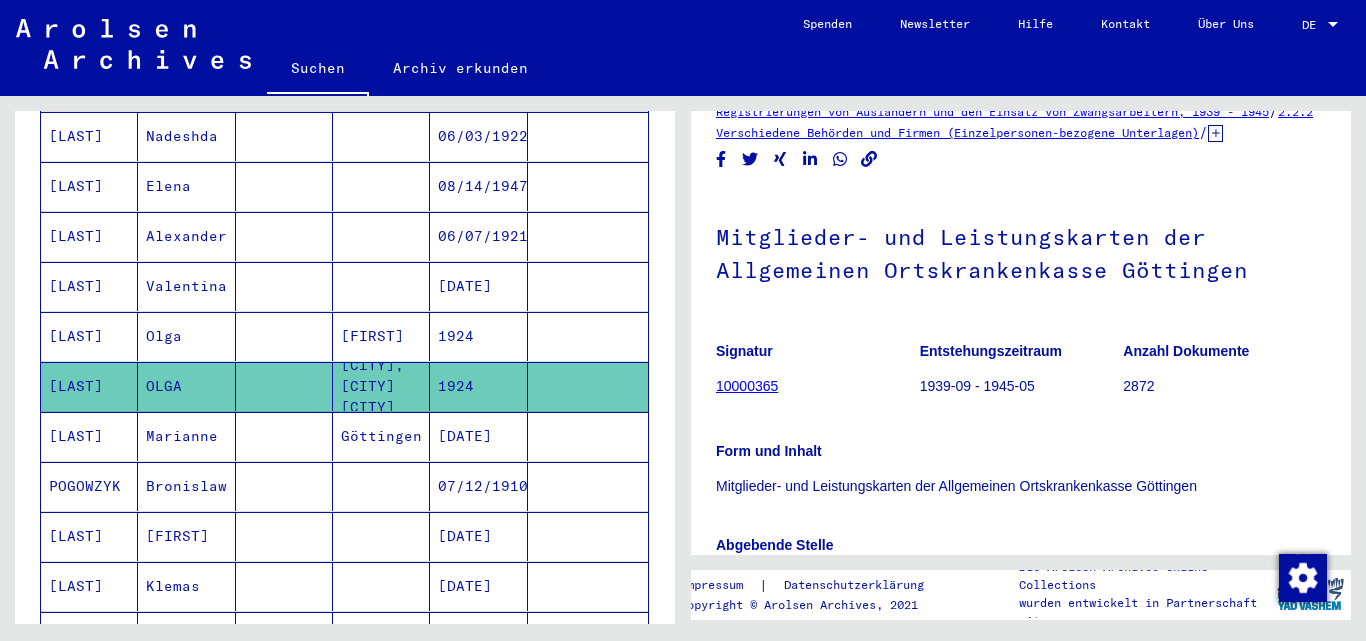 scroll, scrollTop: 200, scrollLeft: 0, axis: vertical 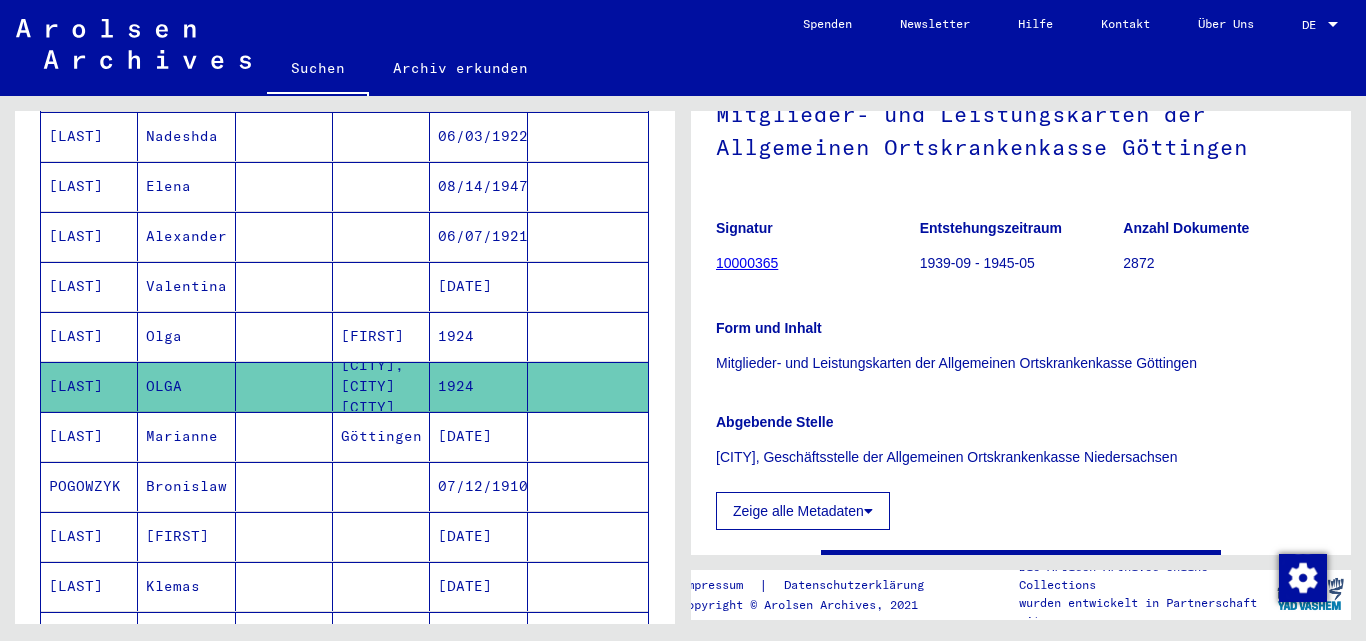 drag, startPoint x: 716, startPoint y: 243, endPoint x: 797, endPoint y: 236, distance: 81.3019 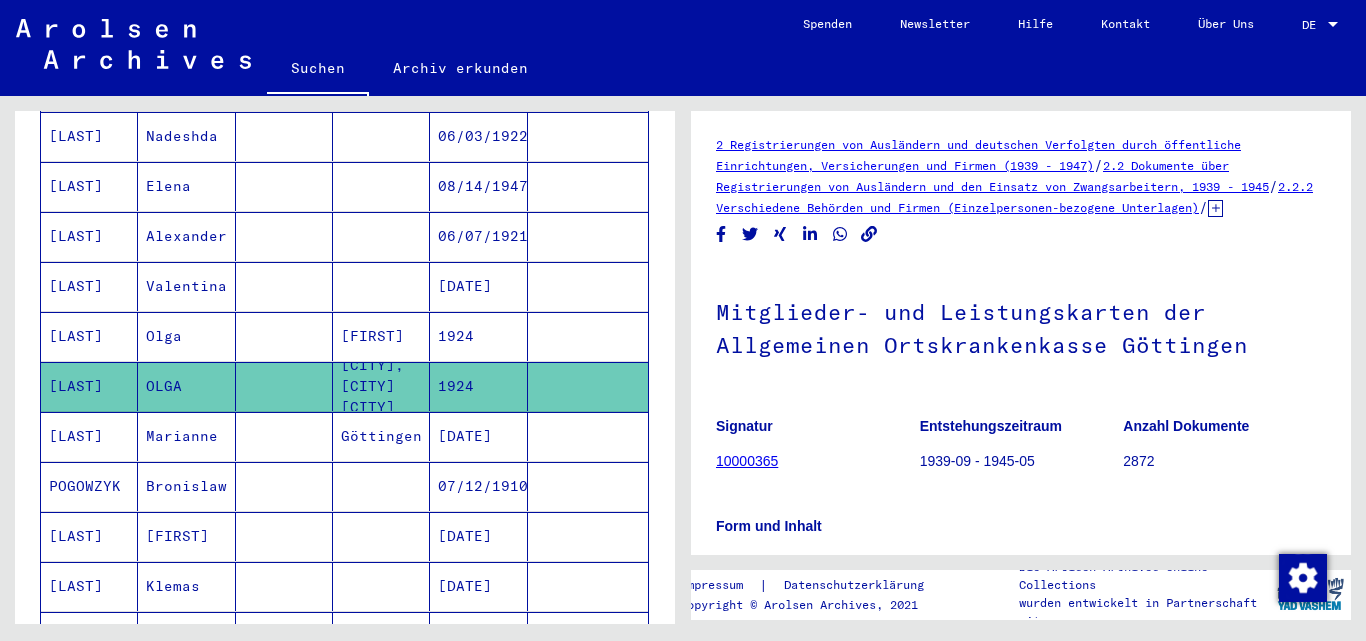 scroll, scrollTop: 0, scrollLeft: 0, axis: both 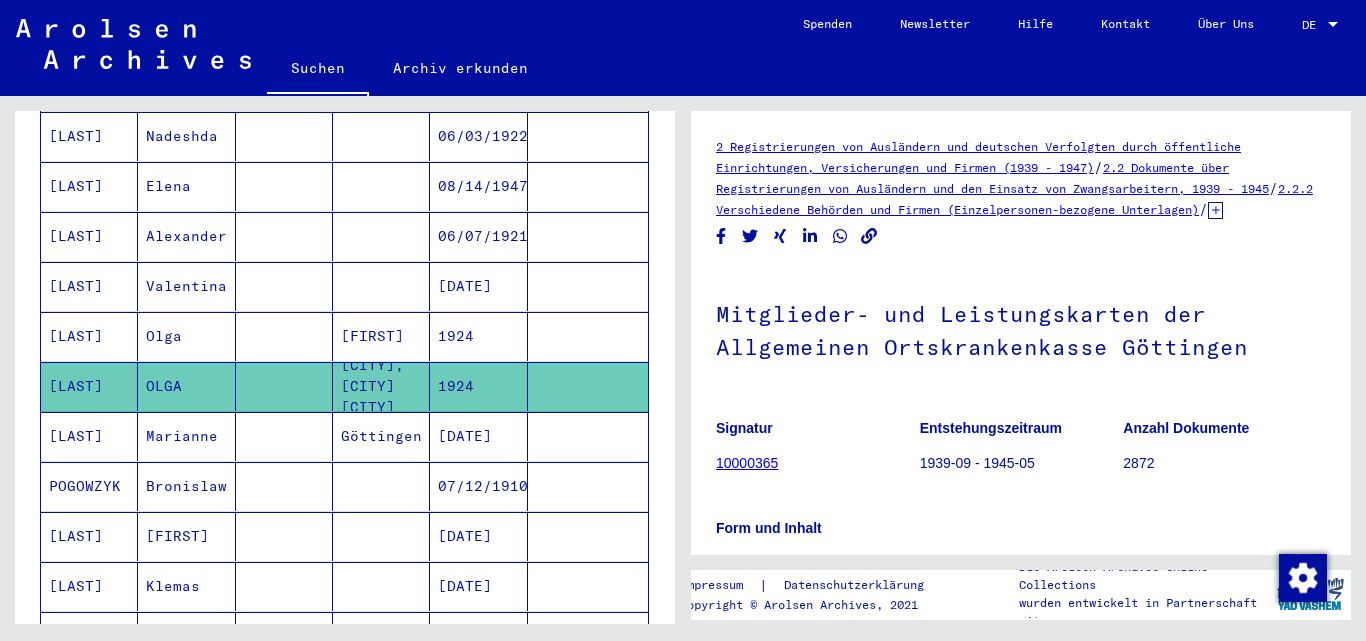 drag, startPoint x: 714, startPoint y: 139, endPoint x: 1137, endPoint y: 168, distance: 423.99292 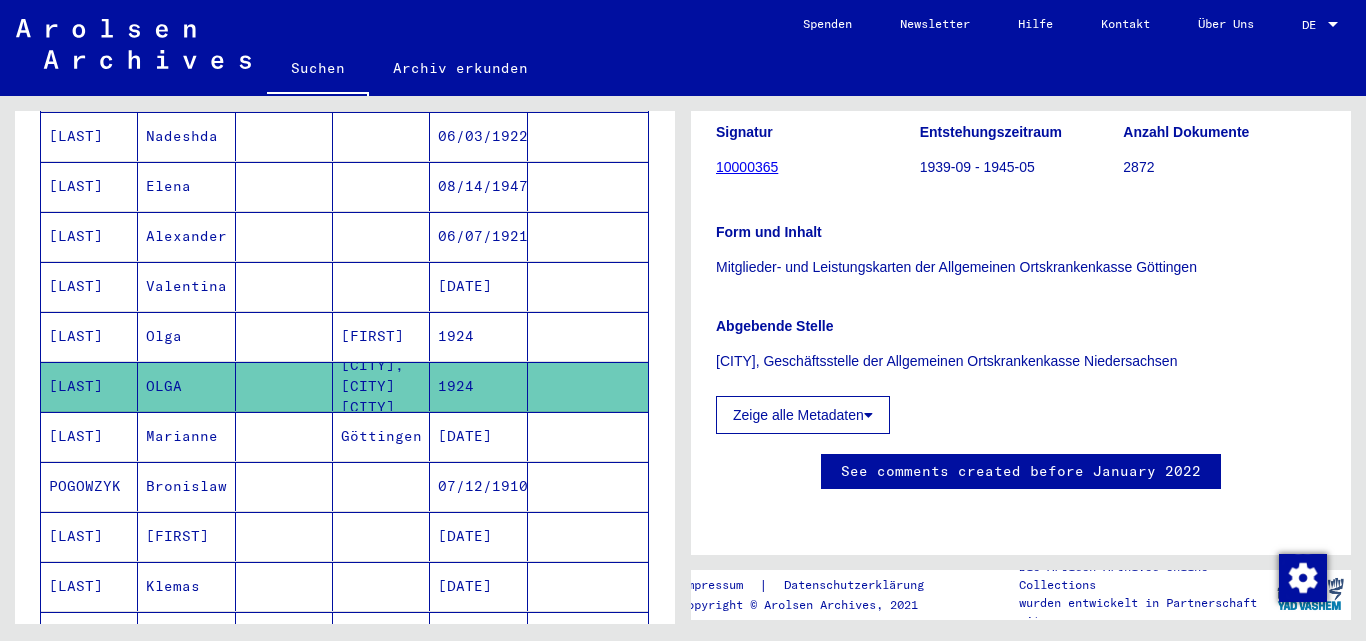 scroll, scrollTop: 400, scrollLeft: 0, axis: vertical 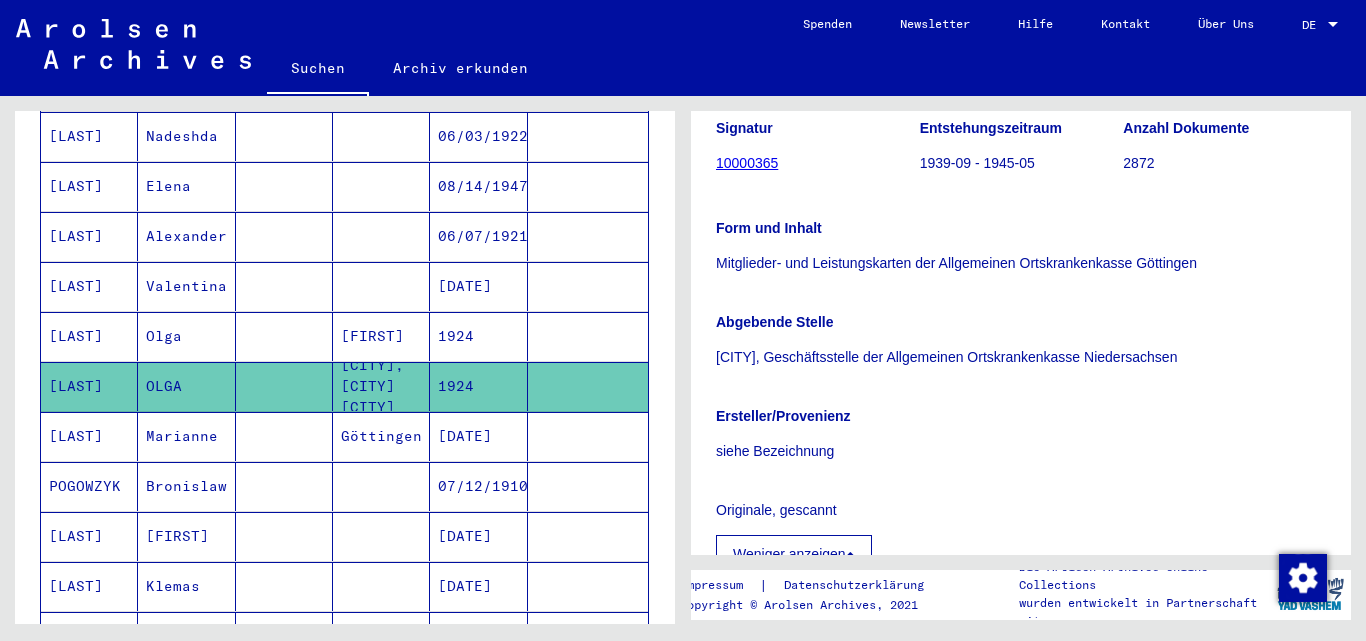 drag, startPoint x: 720, startPoint y: 244, endPoint x: 1230, endPoint y: 277, distance: 511.06653 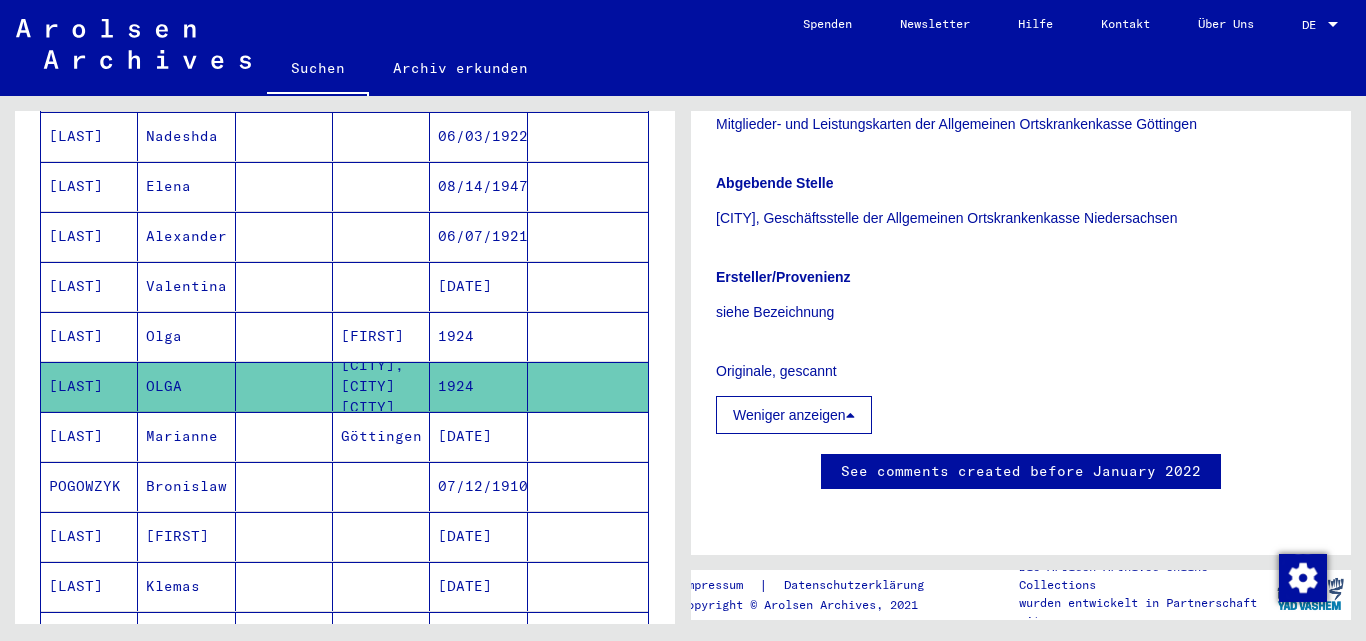 scroll, scrollTop: 600, scrollLeft: 0, axis: vertical 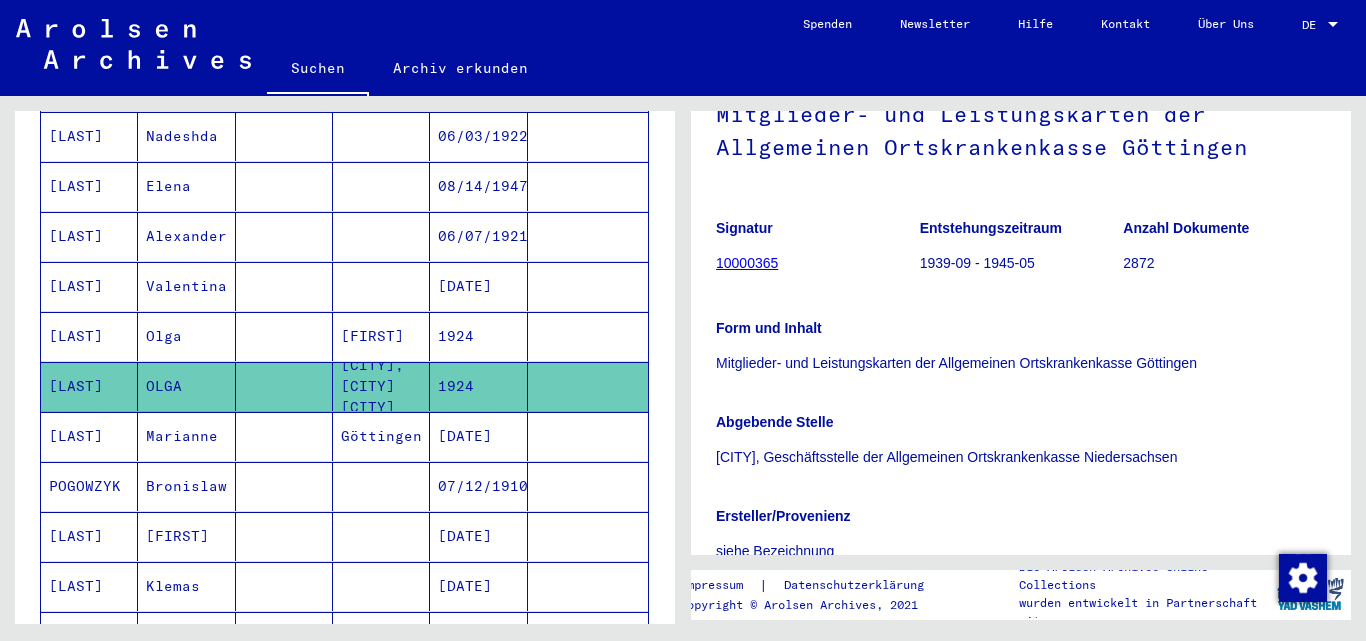 click on "Mitglieder- und Leistungskarten der Allgemeinen Ortskrankenkasse Göttingen" 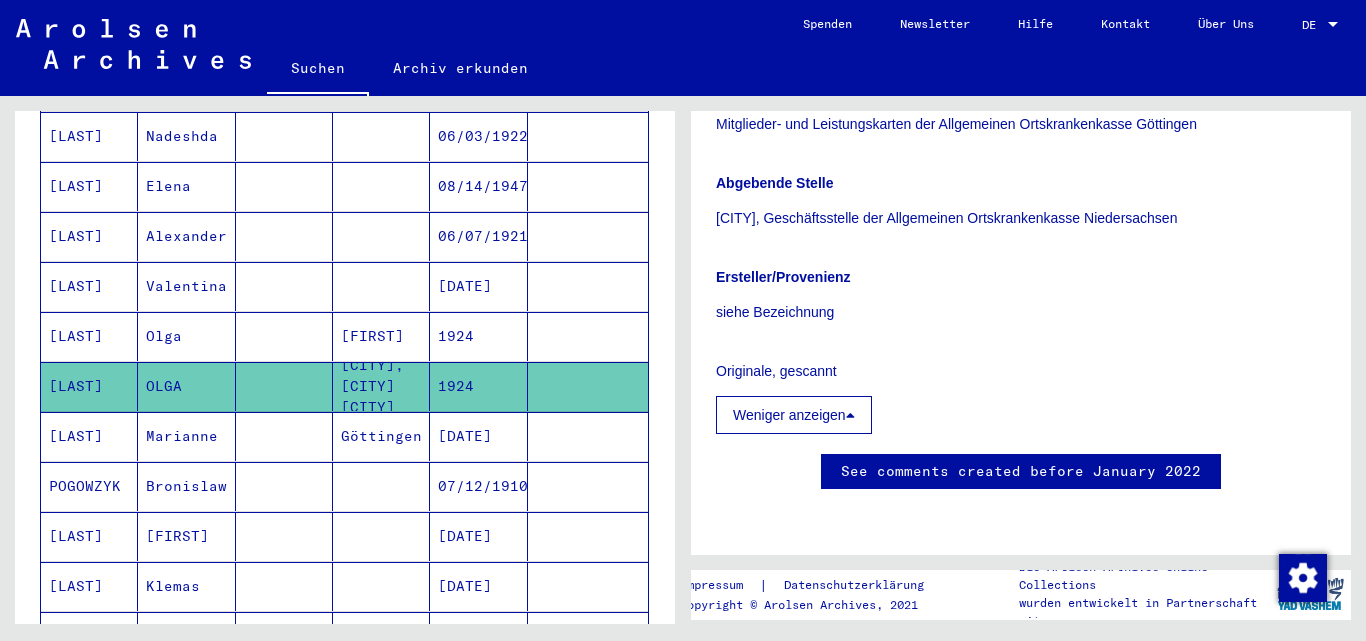 scroll, scrollTop: 1096, scrollLeft: 0, axis: vertical 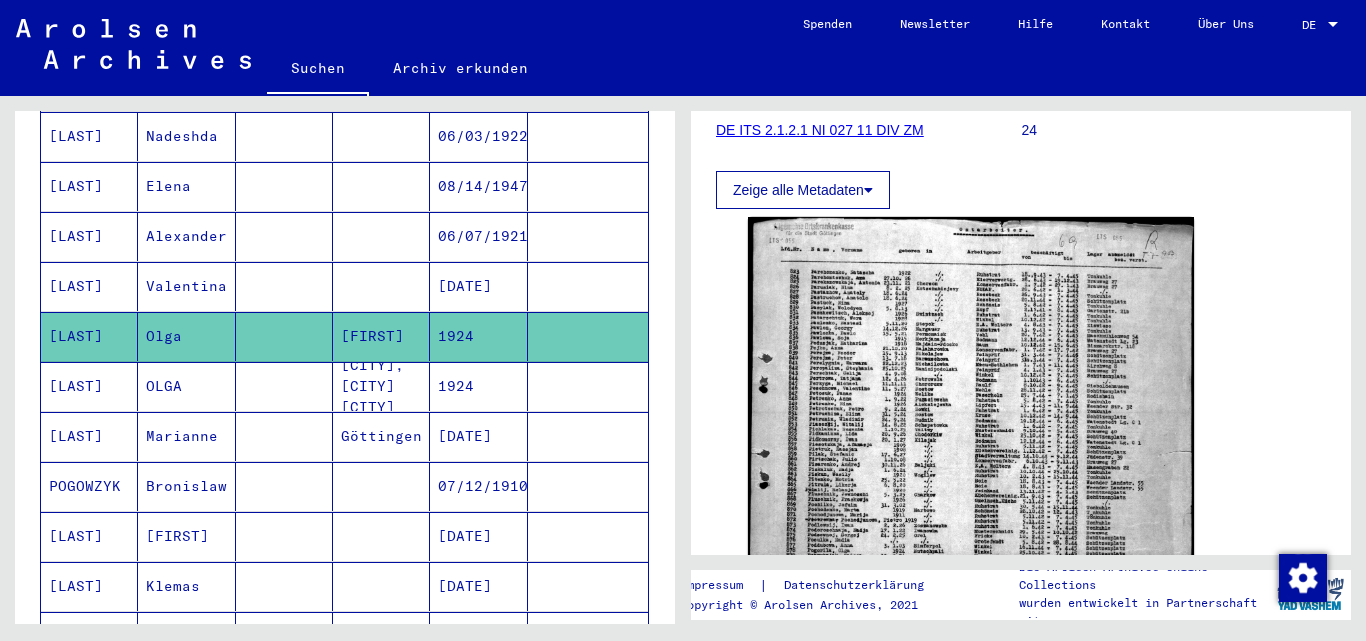click 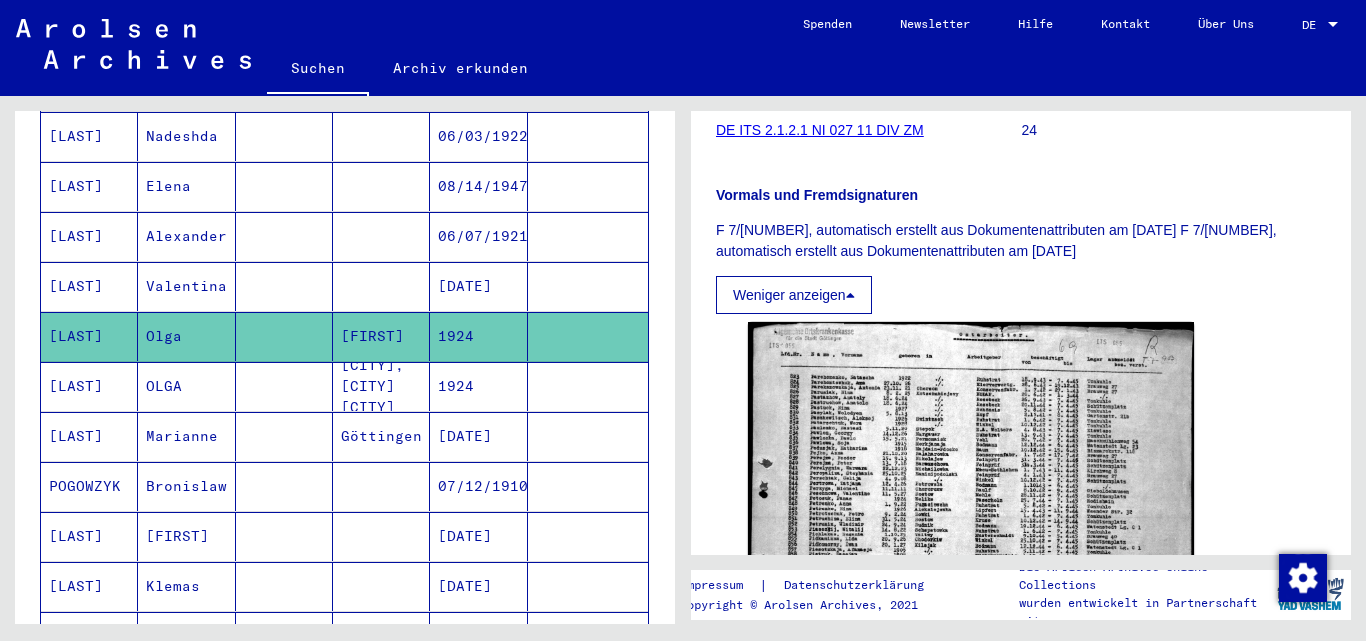 scroll, scrollTop: 700, scrollLeft: 0, axis: vertical 